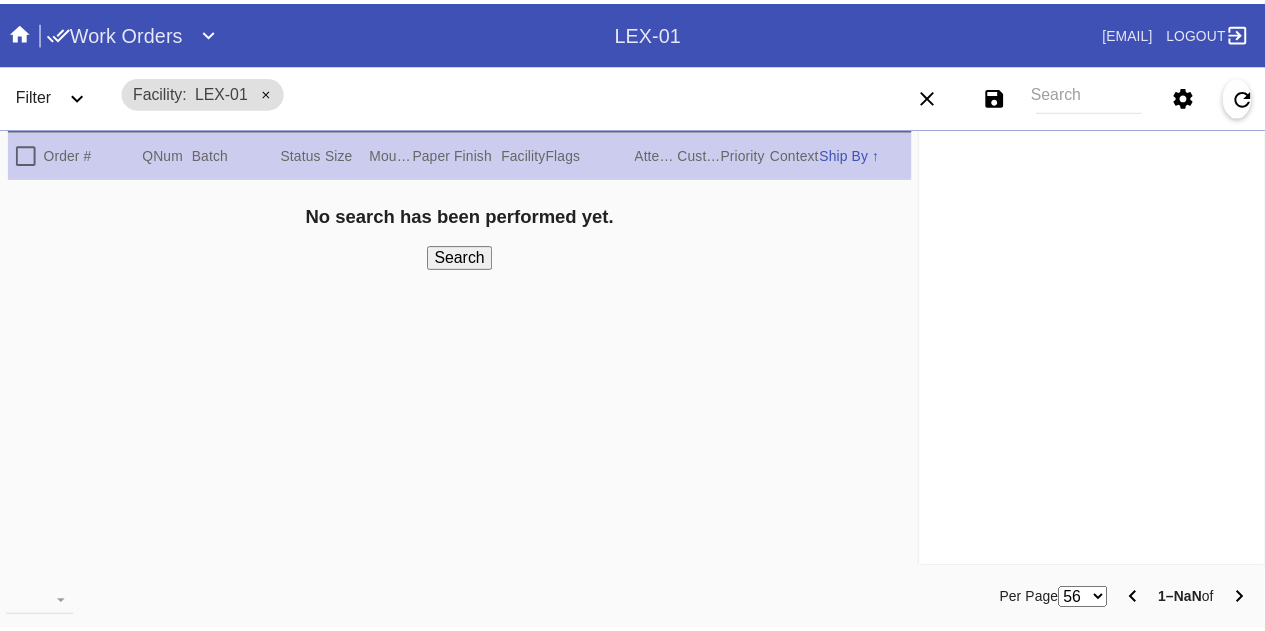 scroll, scrollTop: 0, scrollLeft: 0, axis: both 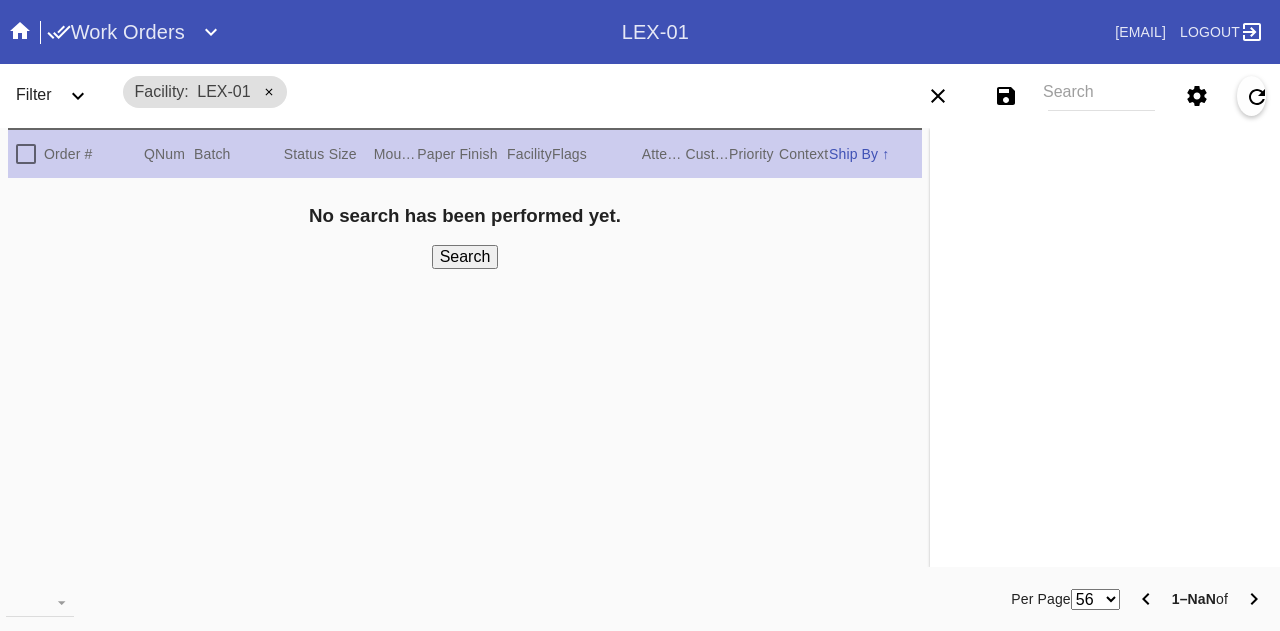 click 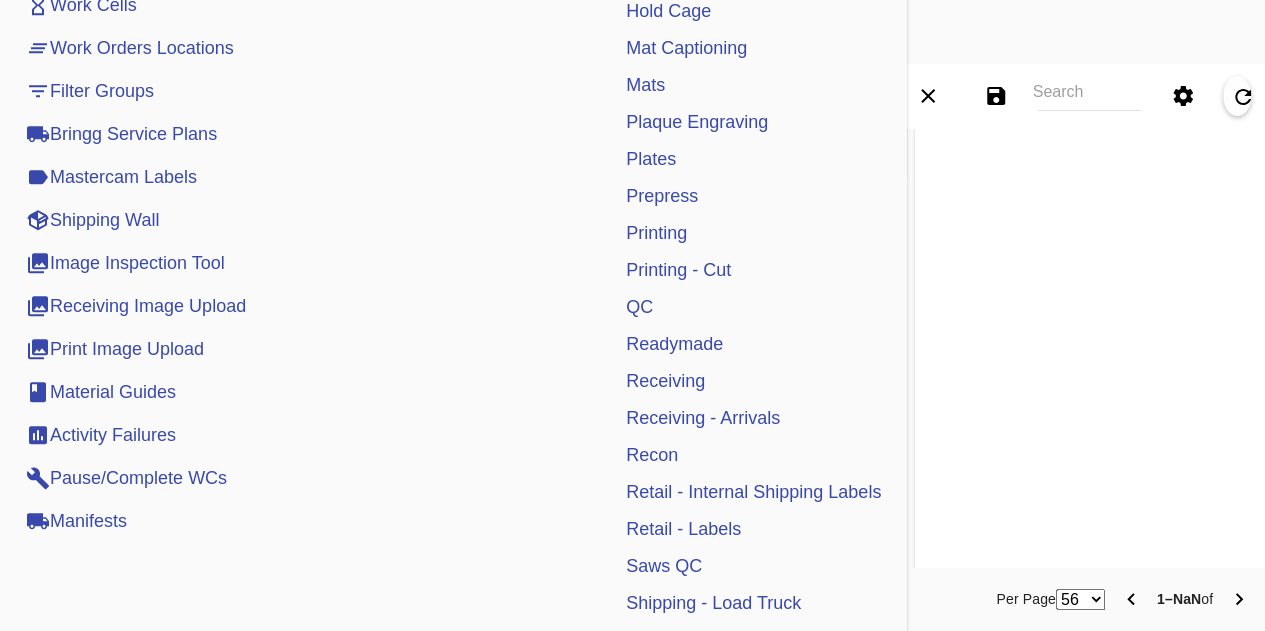 scroll, scrollTop: 666, scrollLeft: 0, axis: vertical 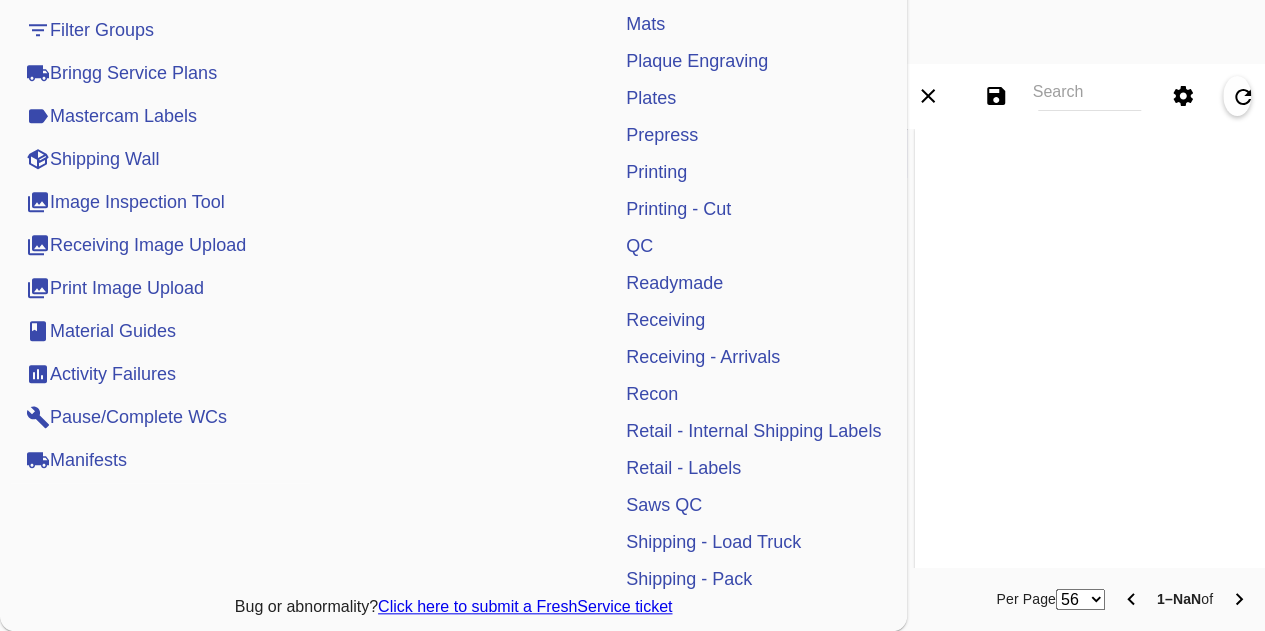 click on "Retail - Labels" at bounding box center (683, 468) 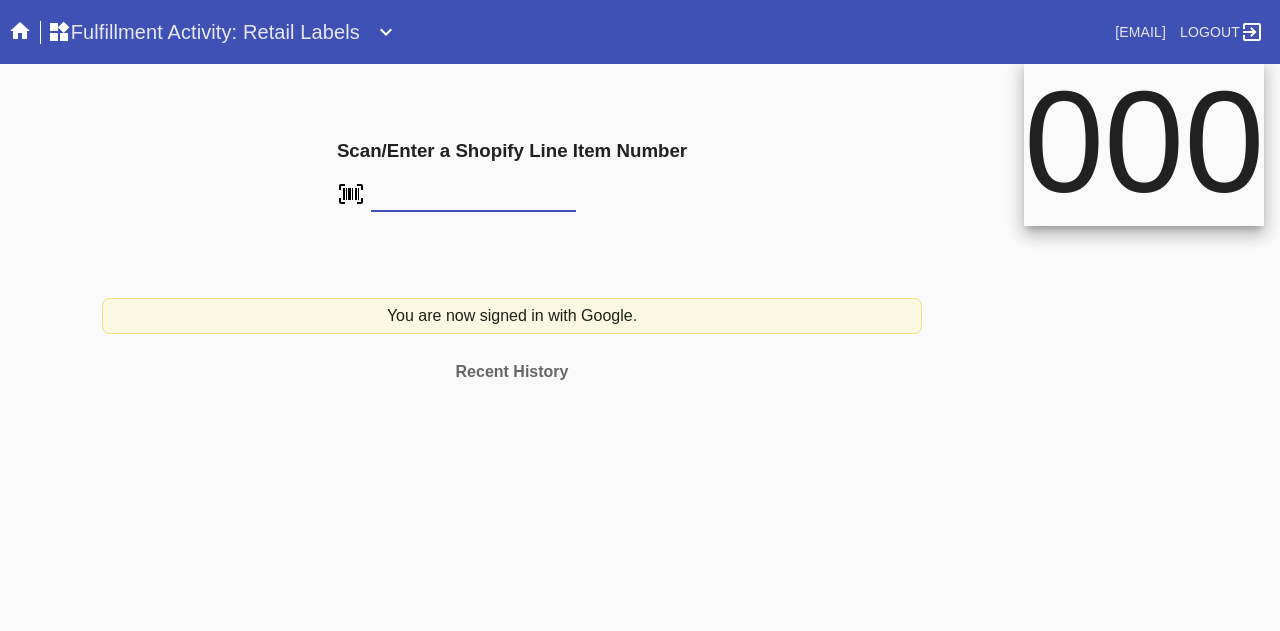 scroll, scrollTop: 0, scrollLeft: 0, axis: both 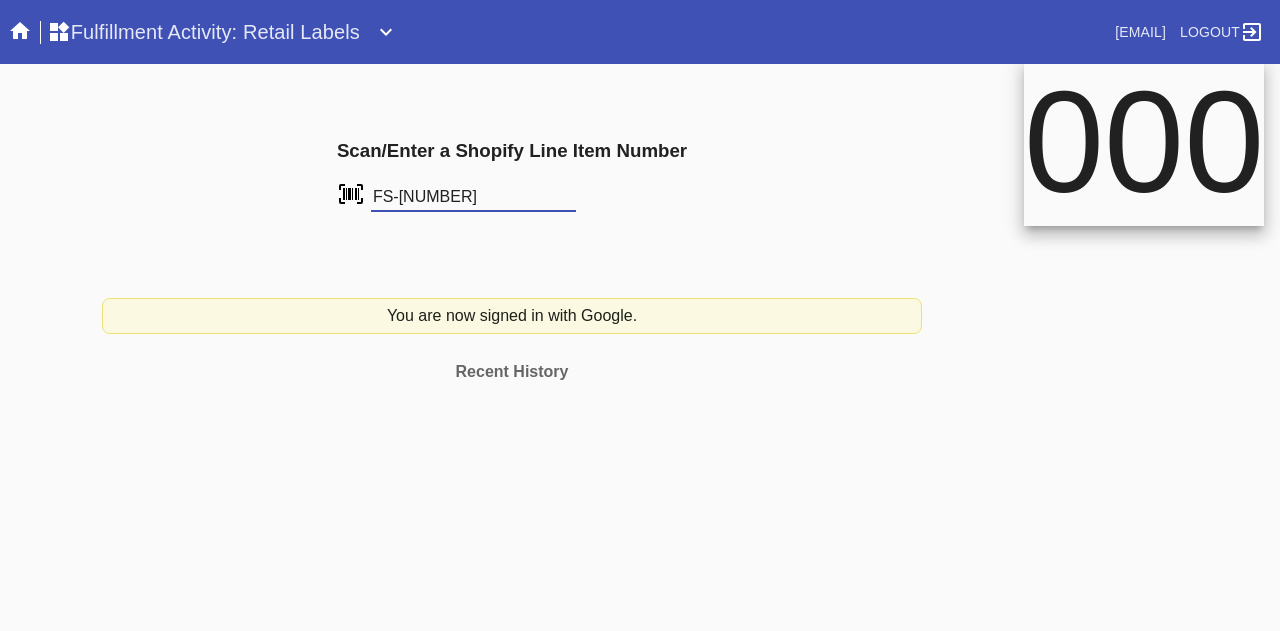 type on "FS-663090919" 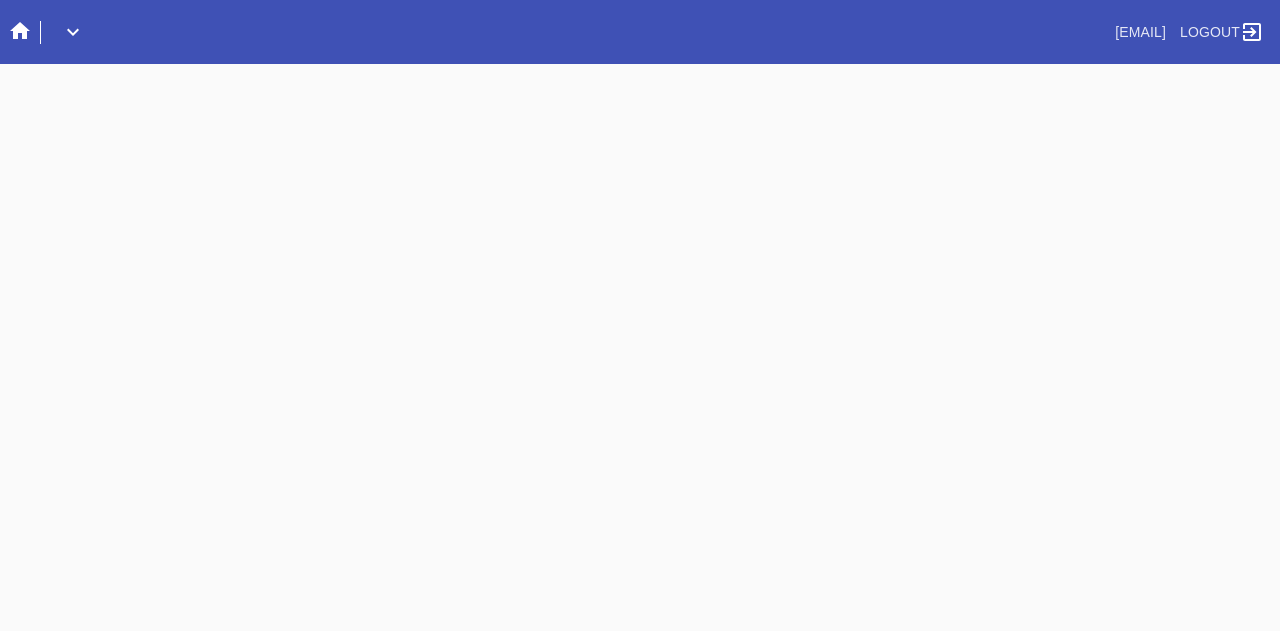 scroll, scrollTop: 0, scrollLeft: 0, axis: both 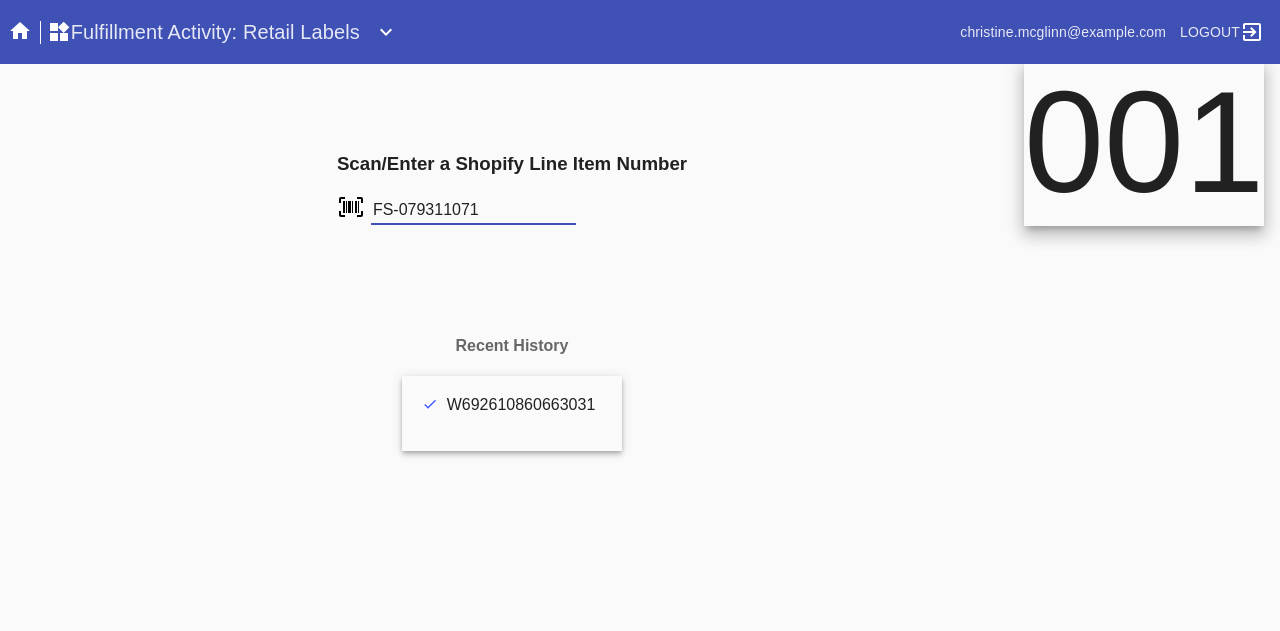 type on "FS-079311071" 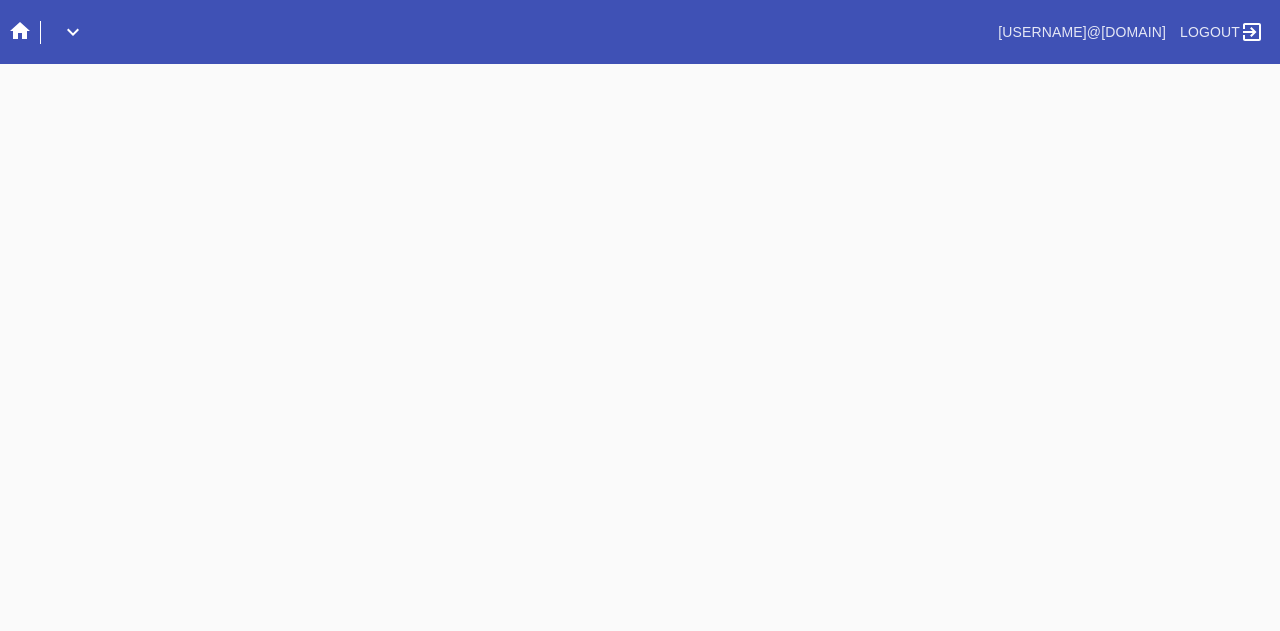 scroll, scrollTop: 0, scrollLeft: 0, axis: both 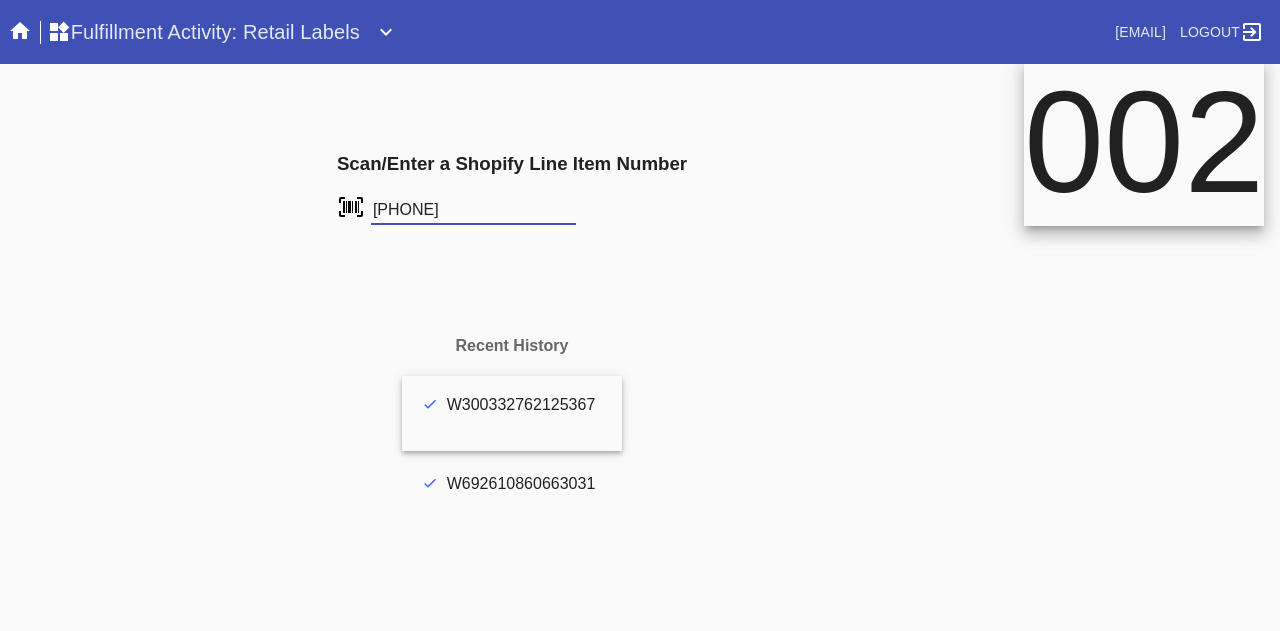 type on "[PHONE]" 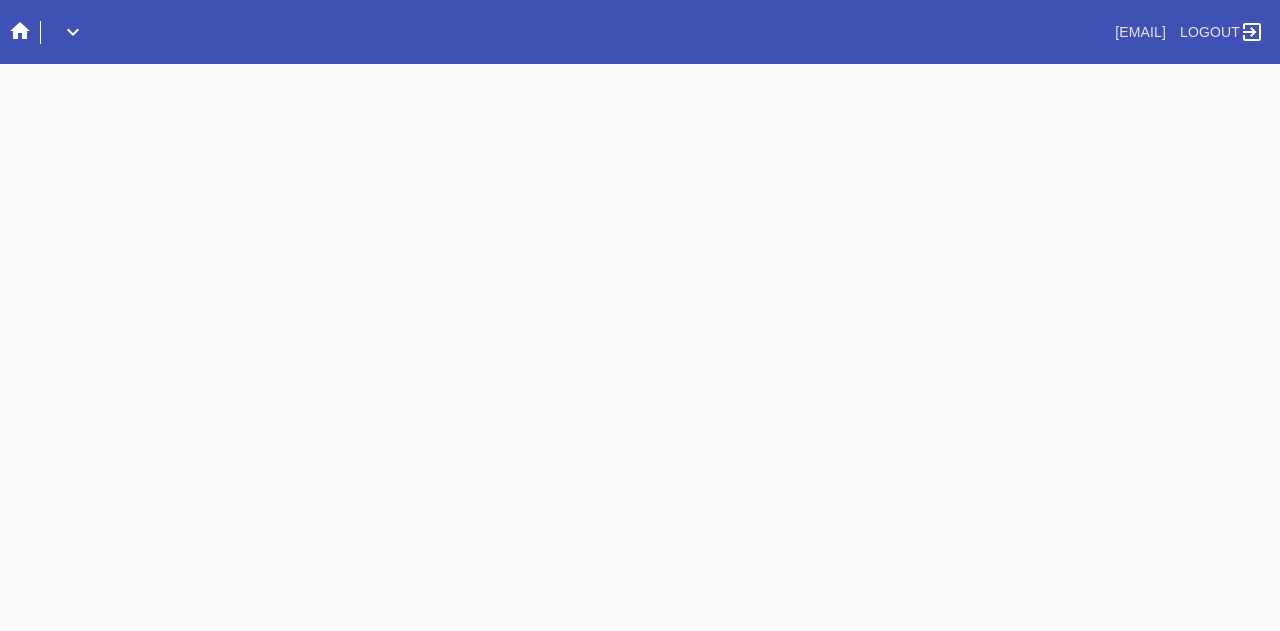 scroll, scrollTop: 0, scrollLeft: 0, axis: both 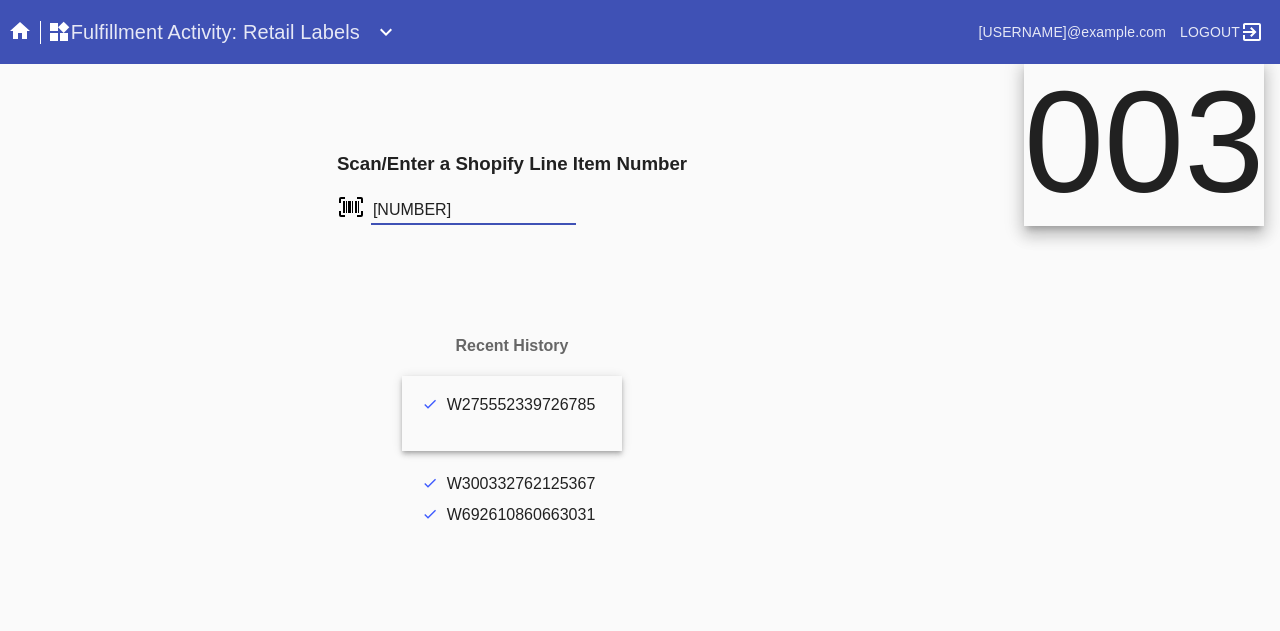 type on "[NUMBER]" 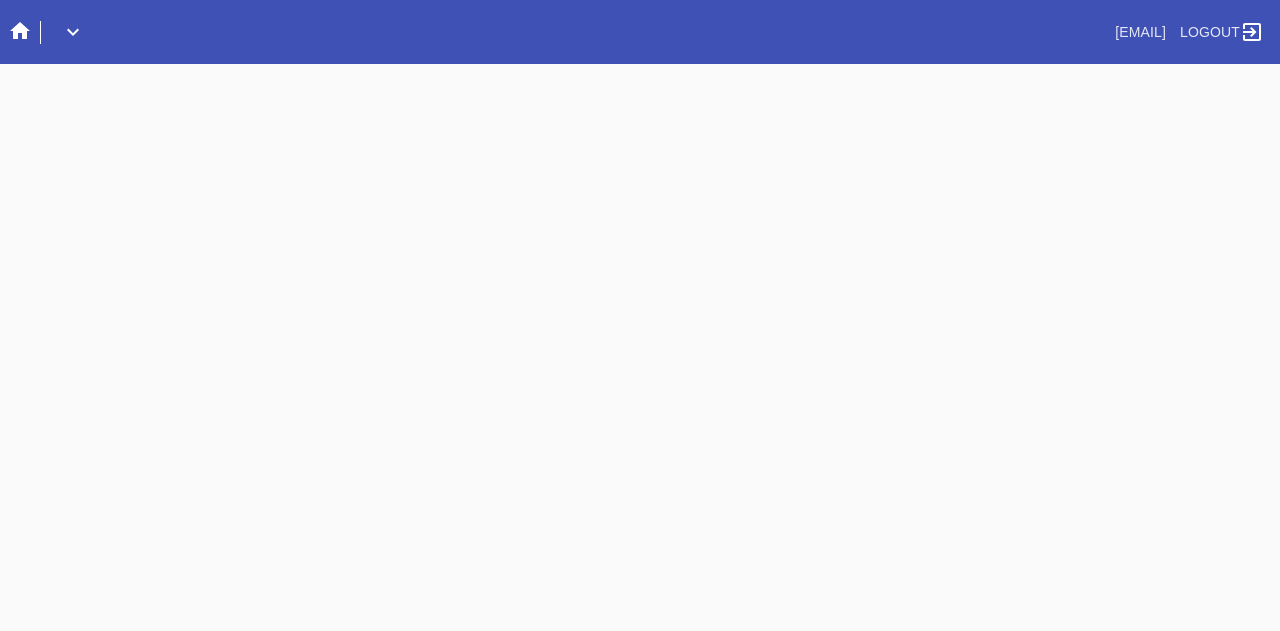 scroll, scrollTop: 0, scrollLeft: 0, axis: both 